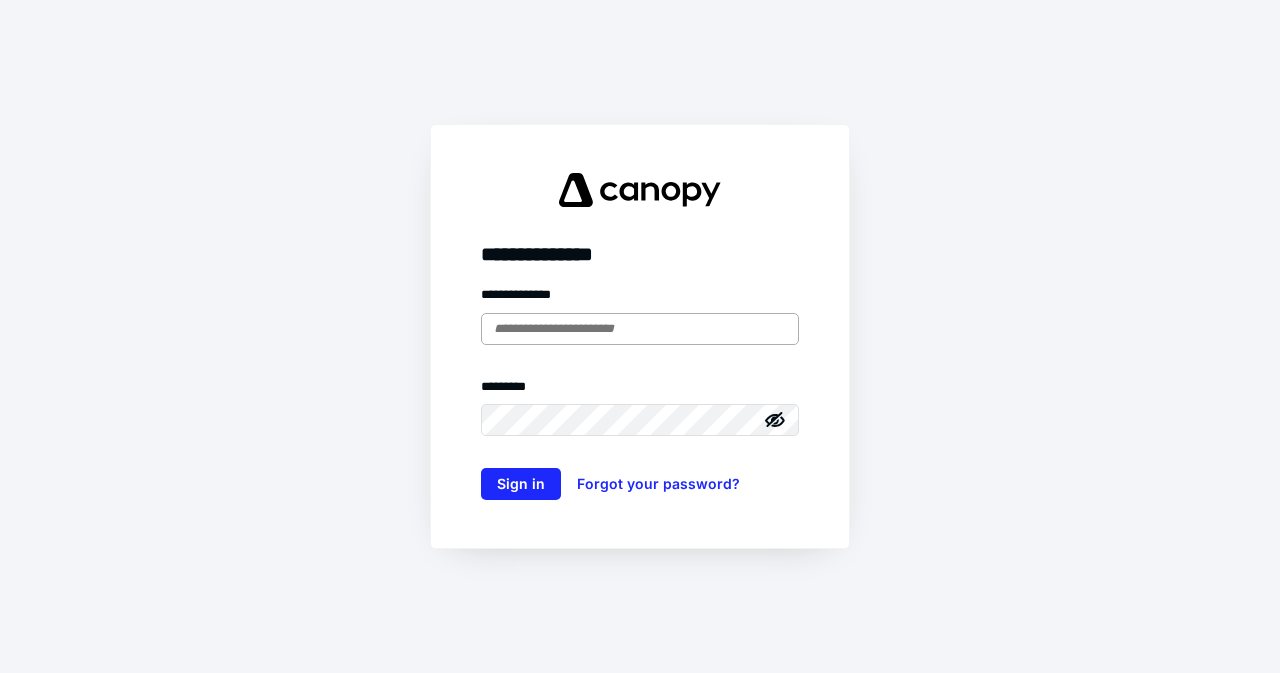 scroll, scrollTop: 0, scrollLeft: 0, axis: both 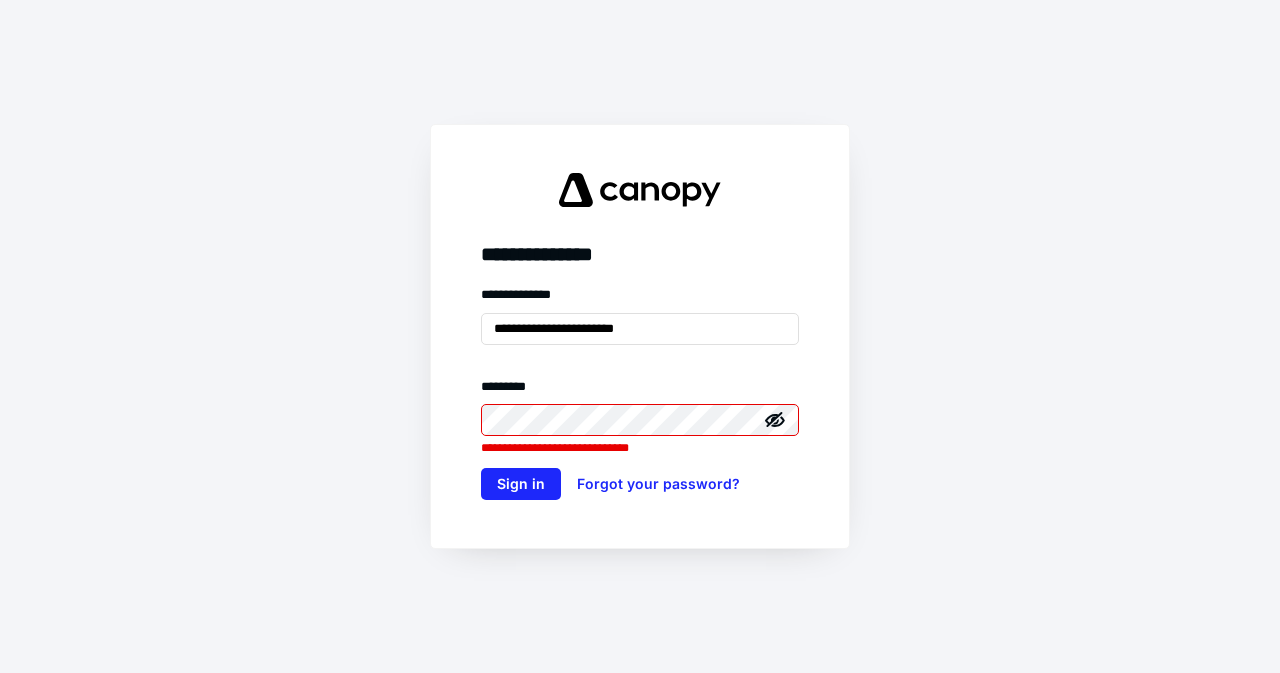 click on "**********" at bounding box center [640, 336] 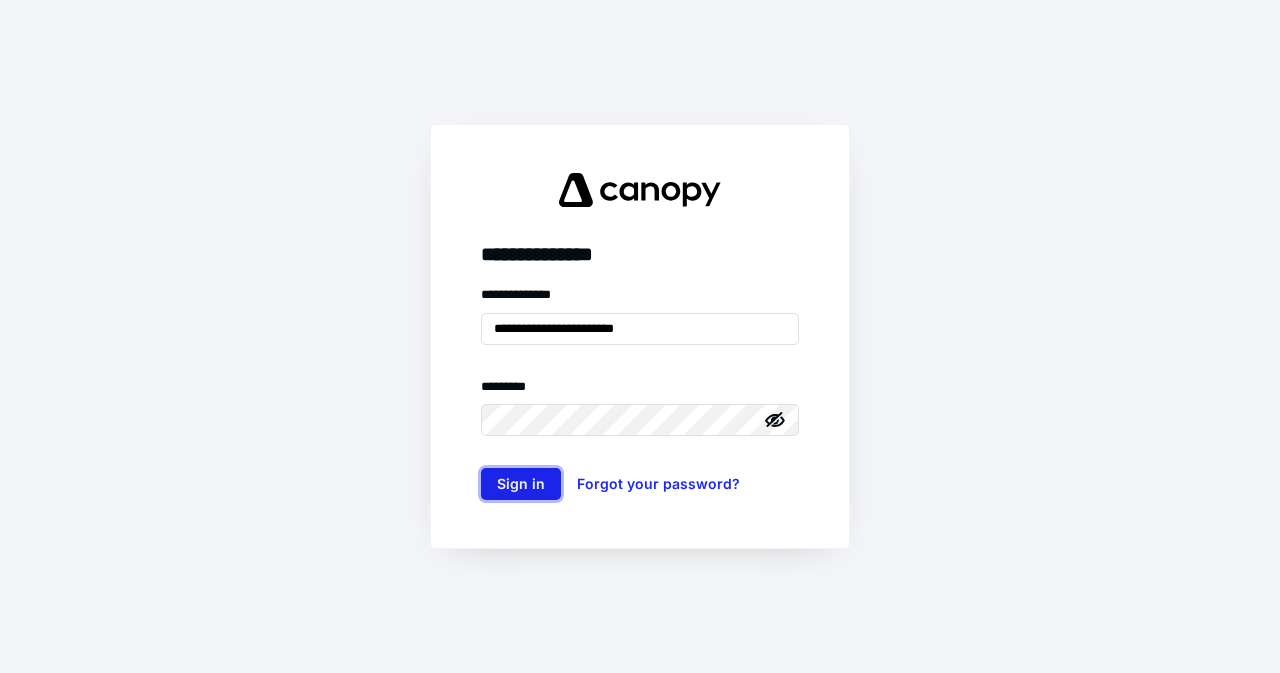 click on "Sign in" at bounding box center (521, 484) 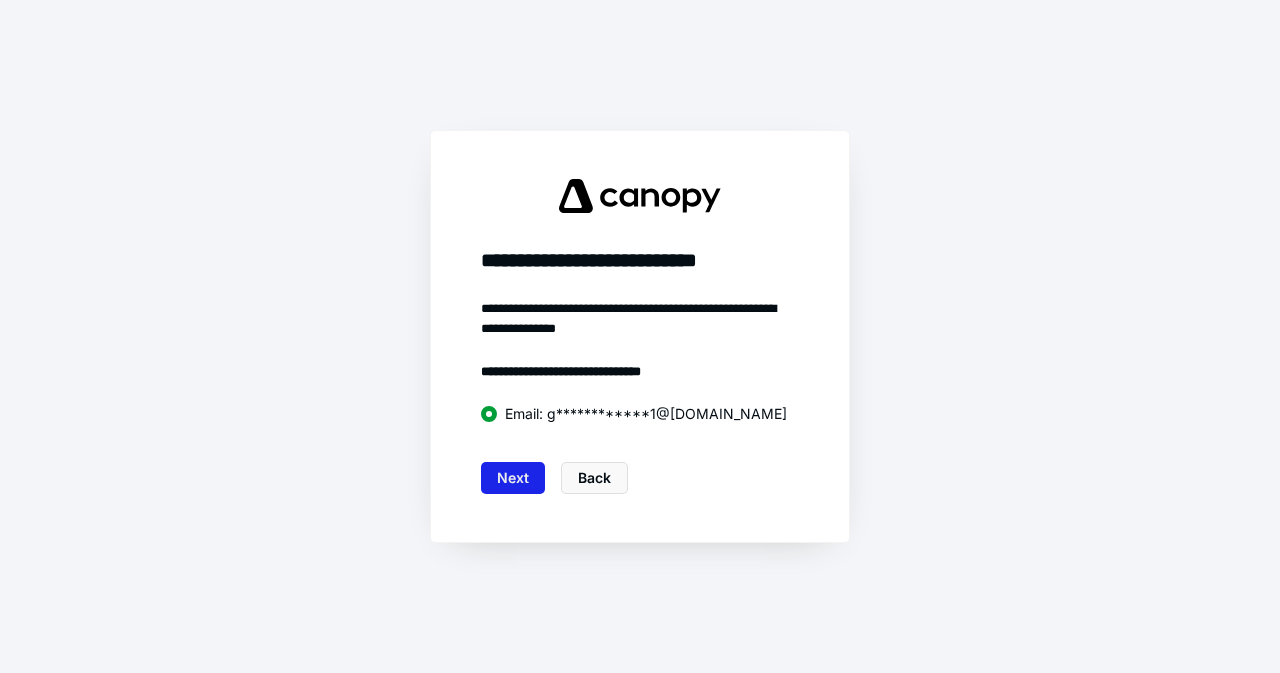 click on "Next" at bounding box center (513, 478) 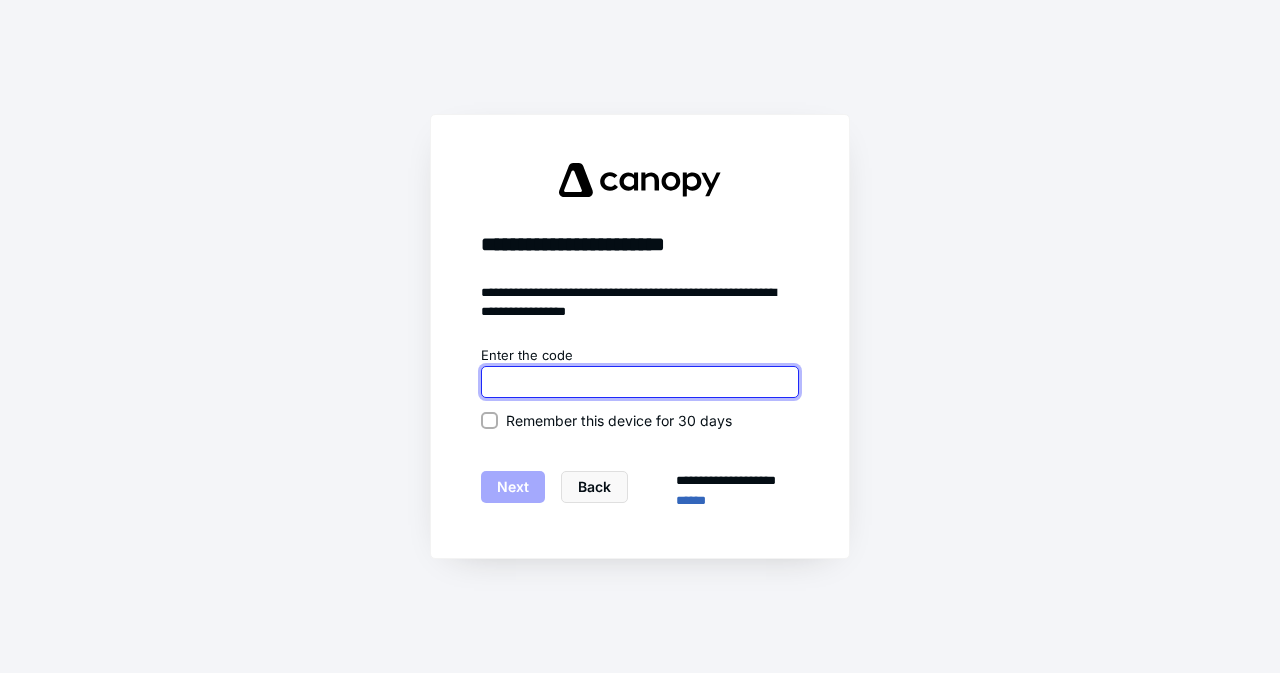 click at bounding box center [640, 382] 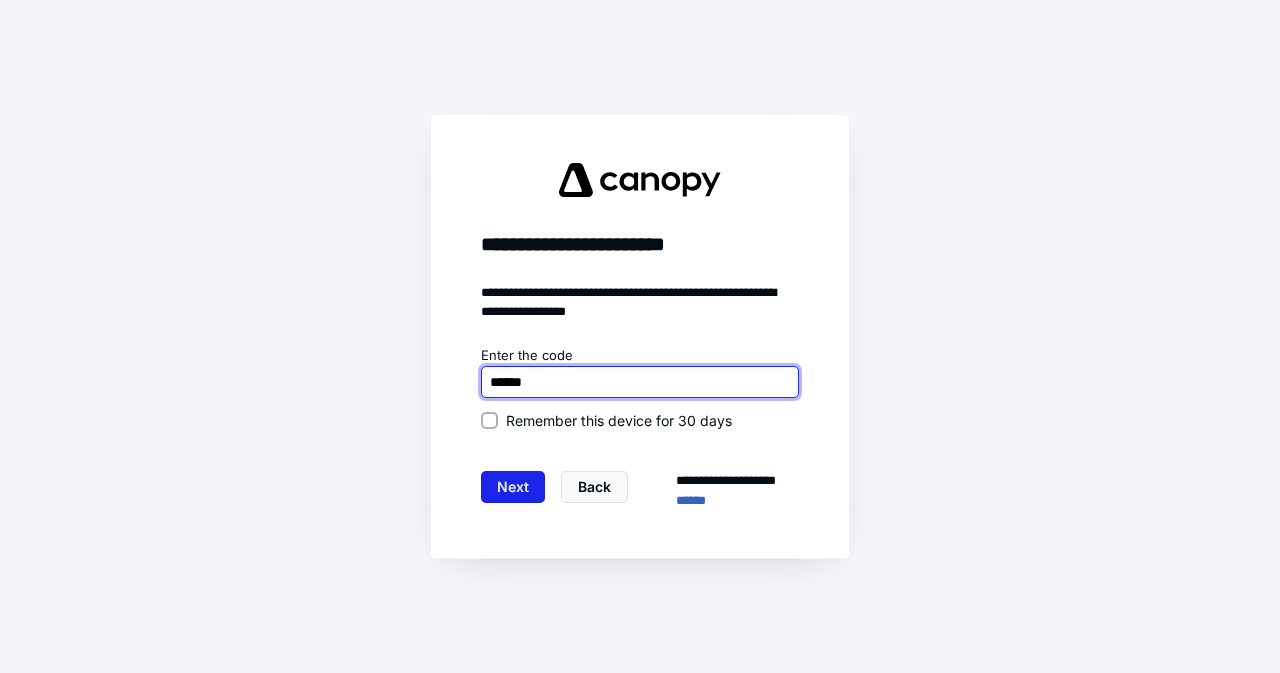 type on "******" 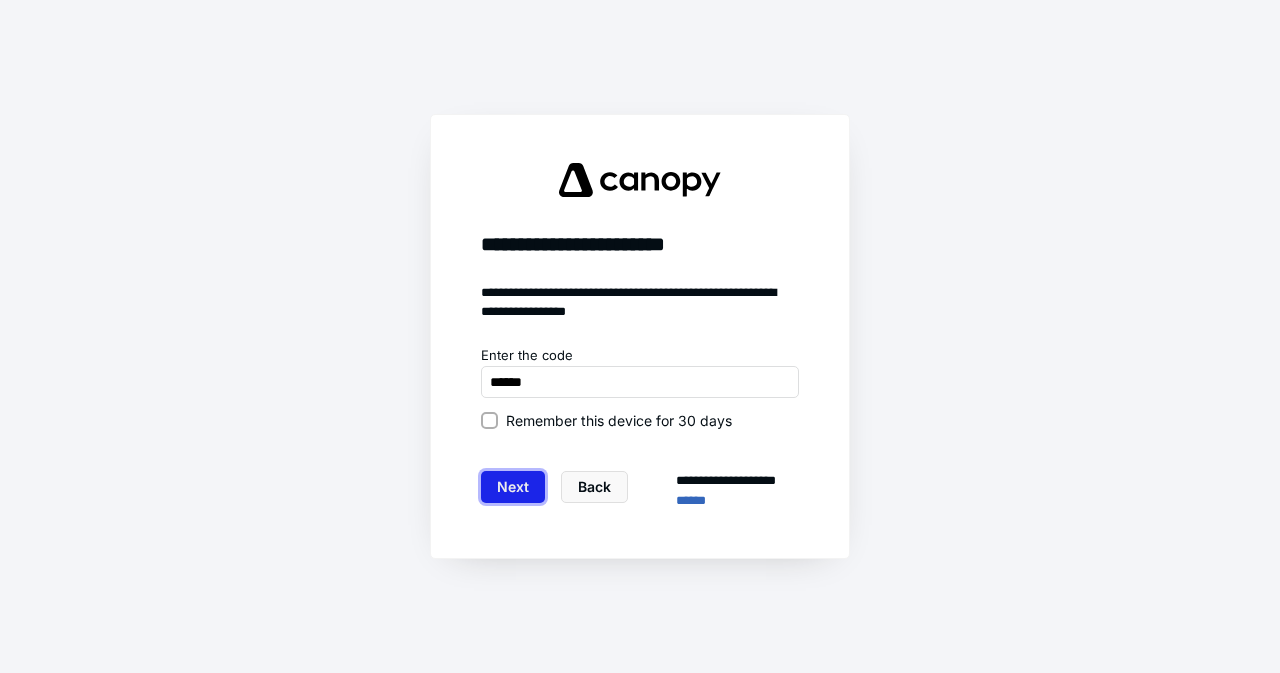 click on "Next" at bounding box center [513, 487] 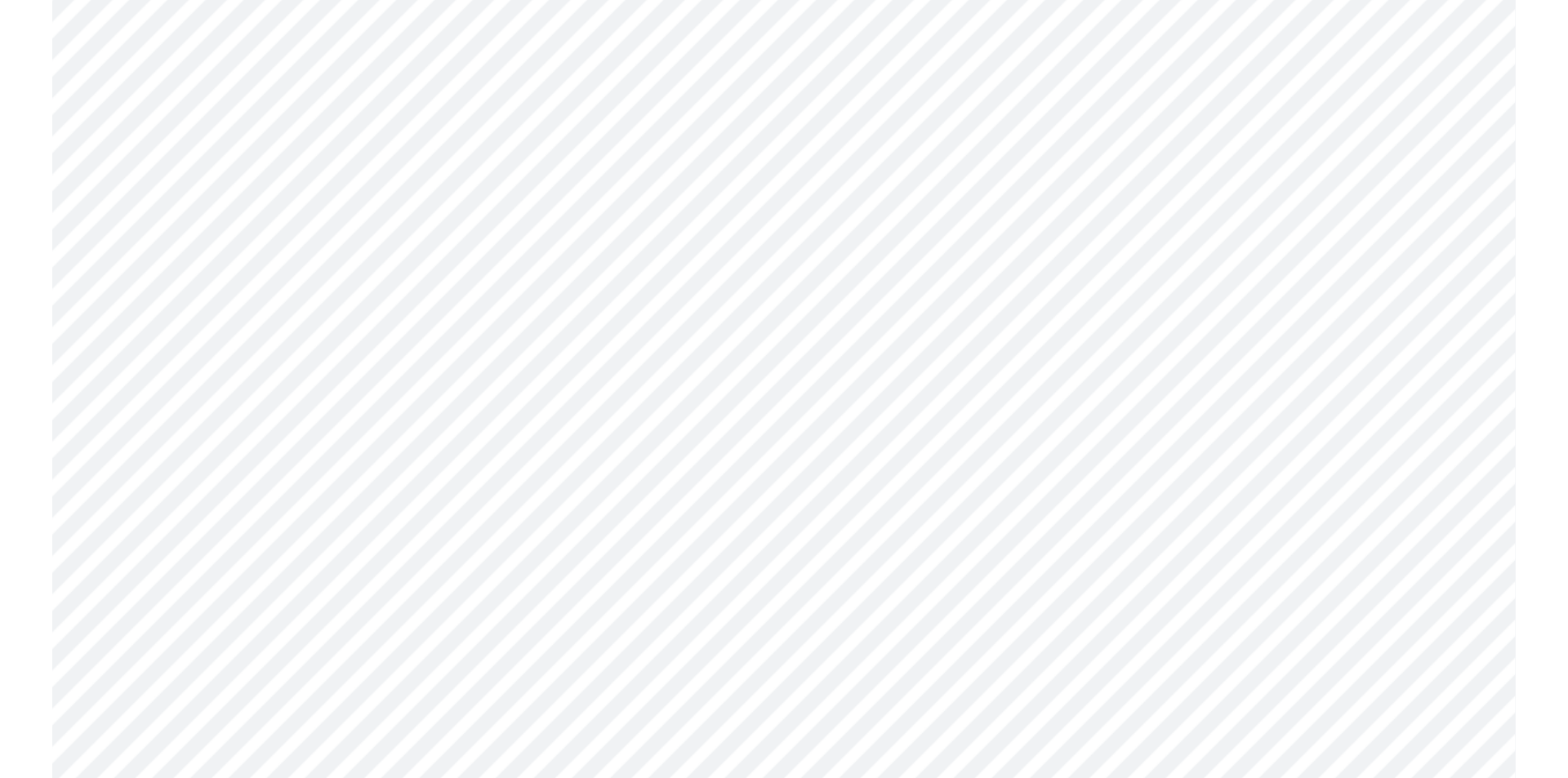 scroll, scrollTop: 0, scrollLeft: 0, axis: both 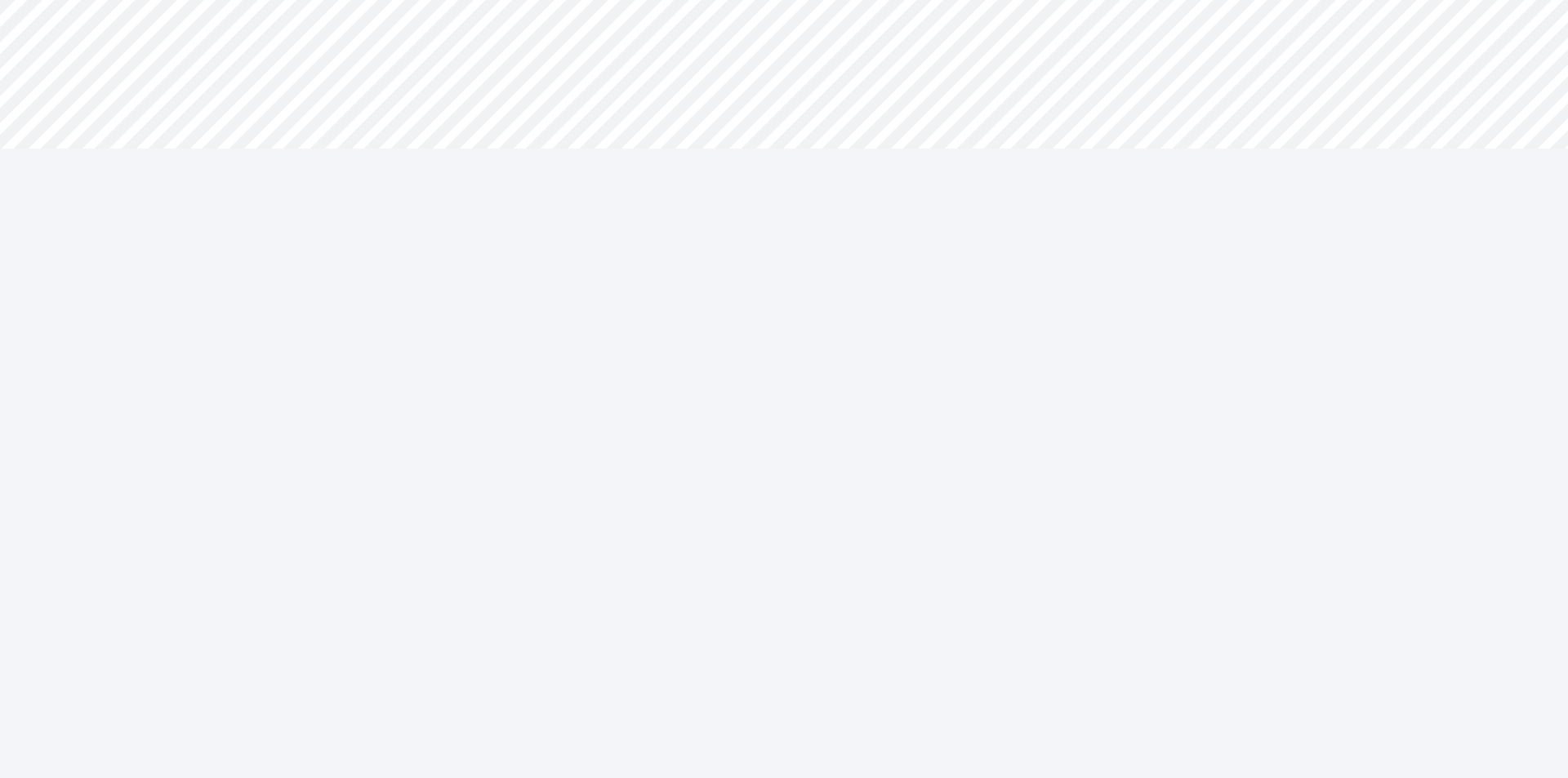 click on "**********" at bounding box center (784, 389) 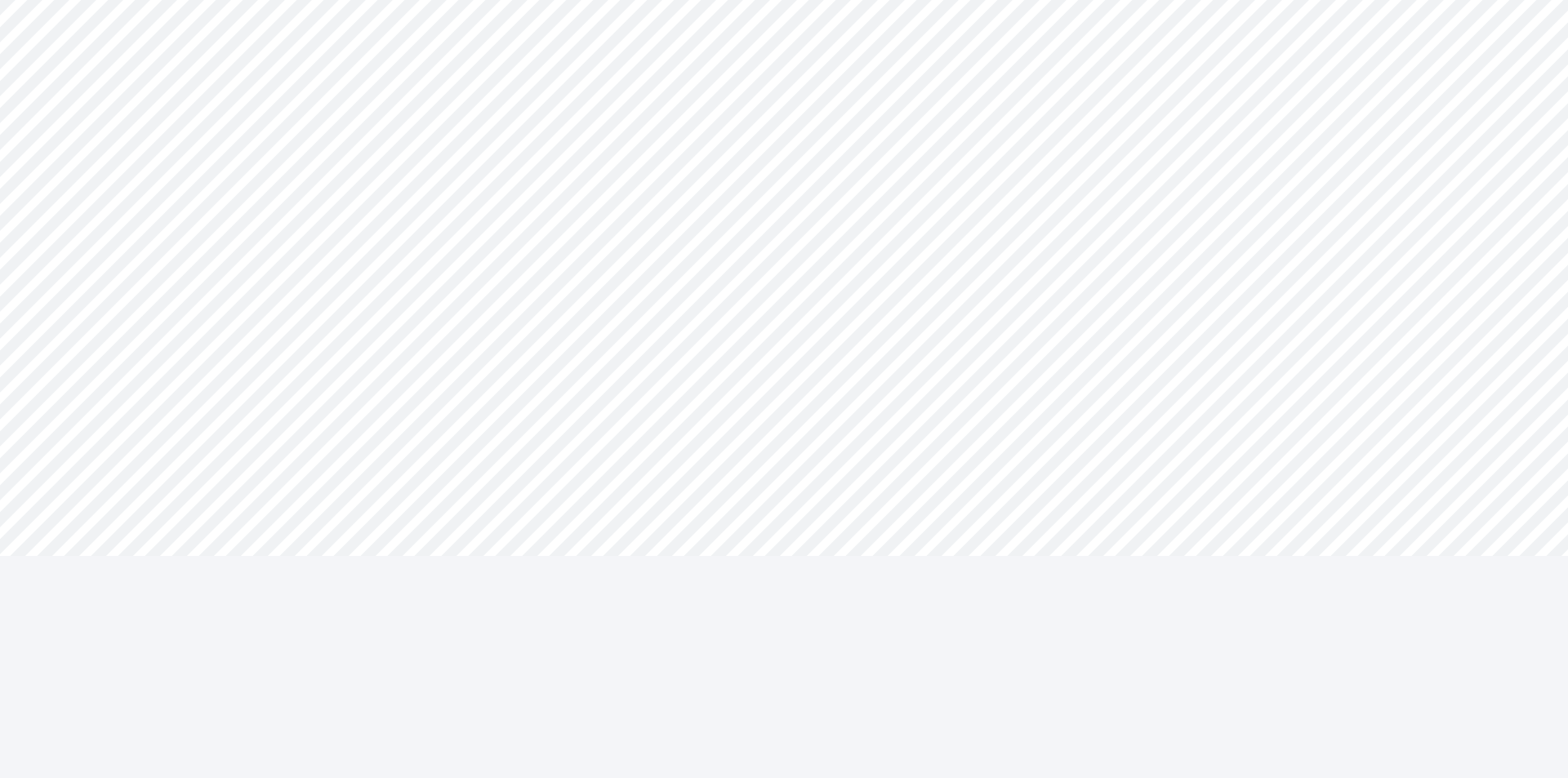 click on "**********" at bounding box center [784, 318] 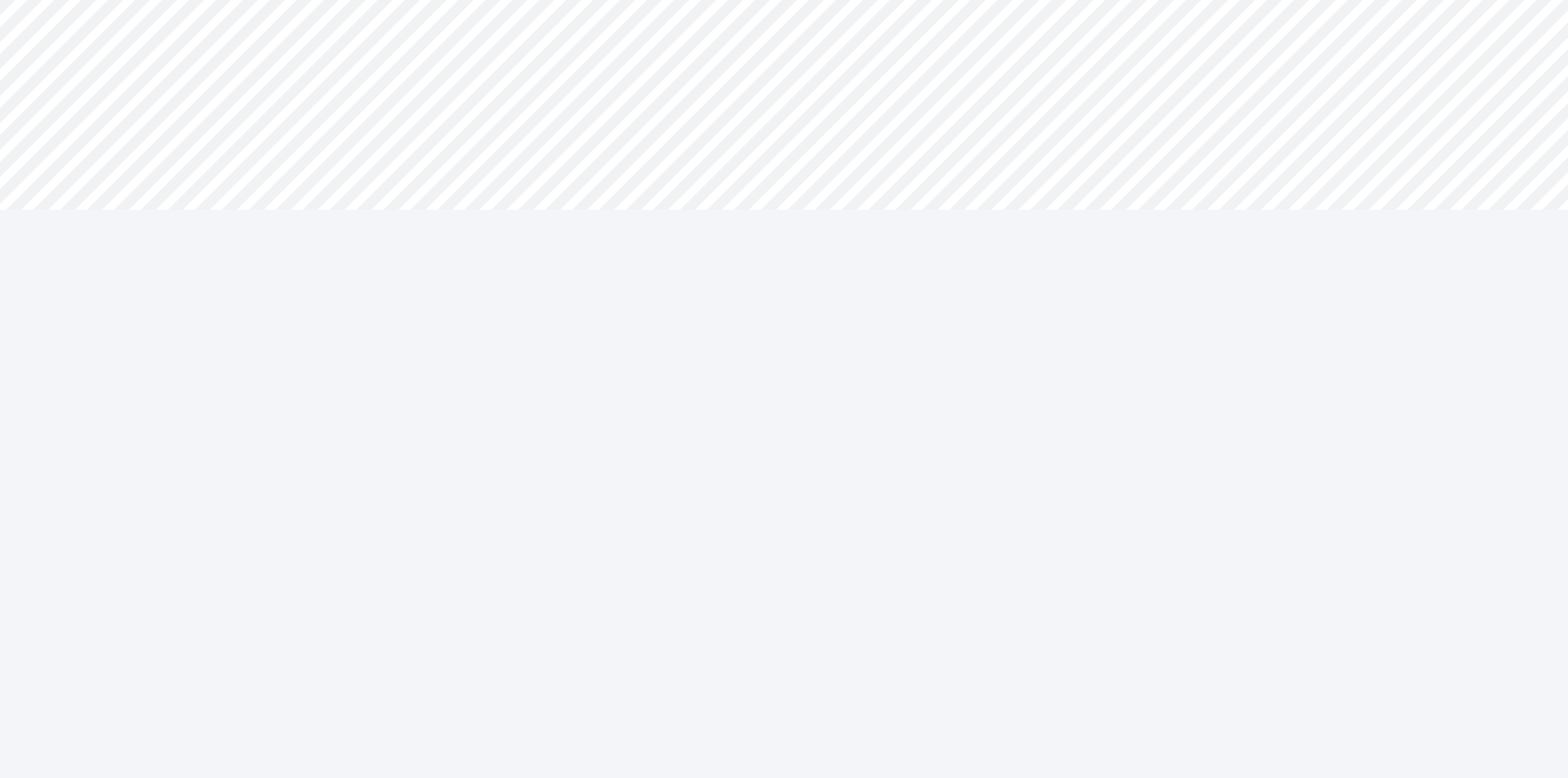 click on "**********" at bounding box center (784, 145) 